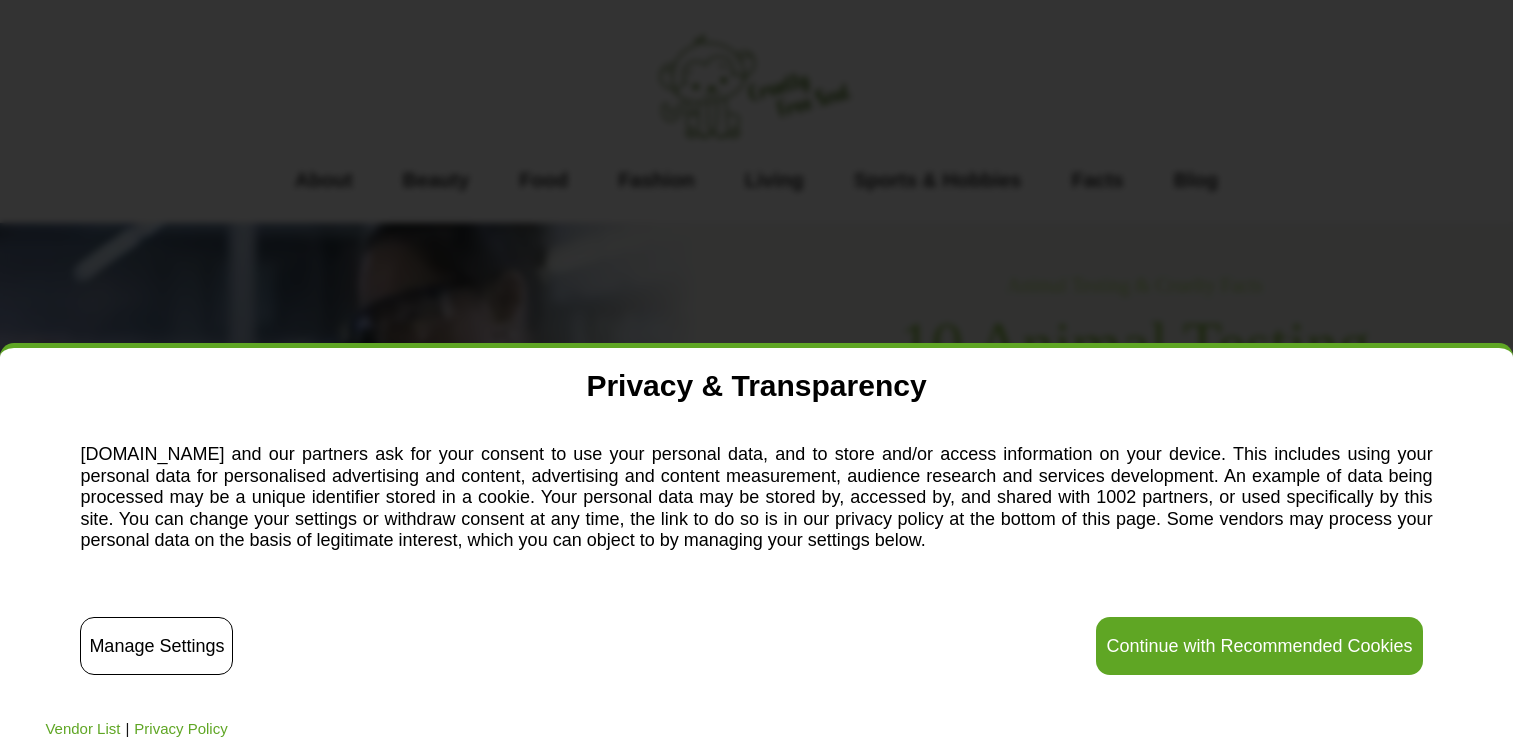 scroll, scrollTop: 0, scrollLeft: 0, axis: both 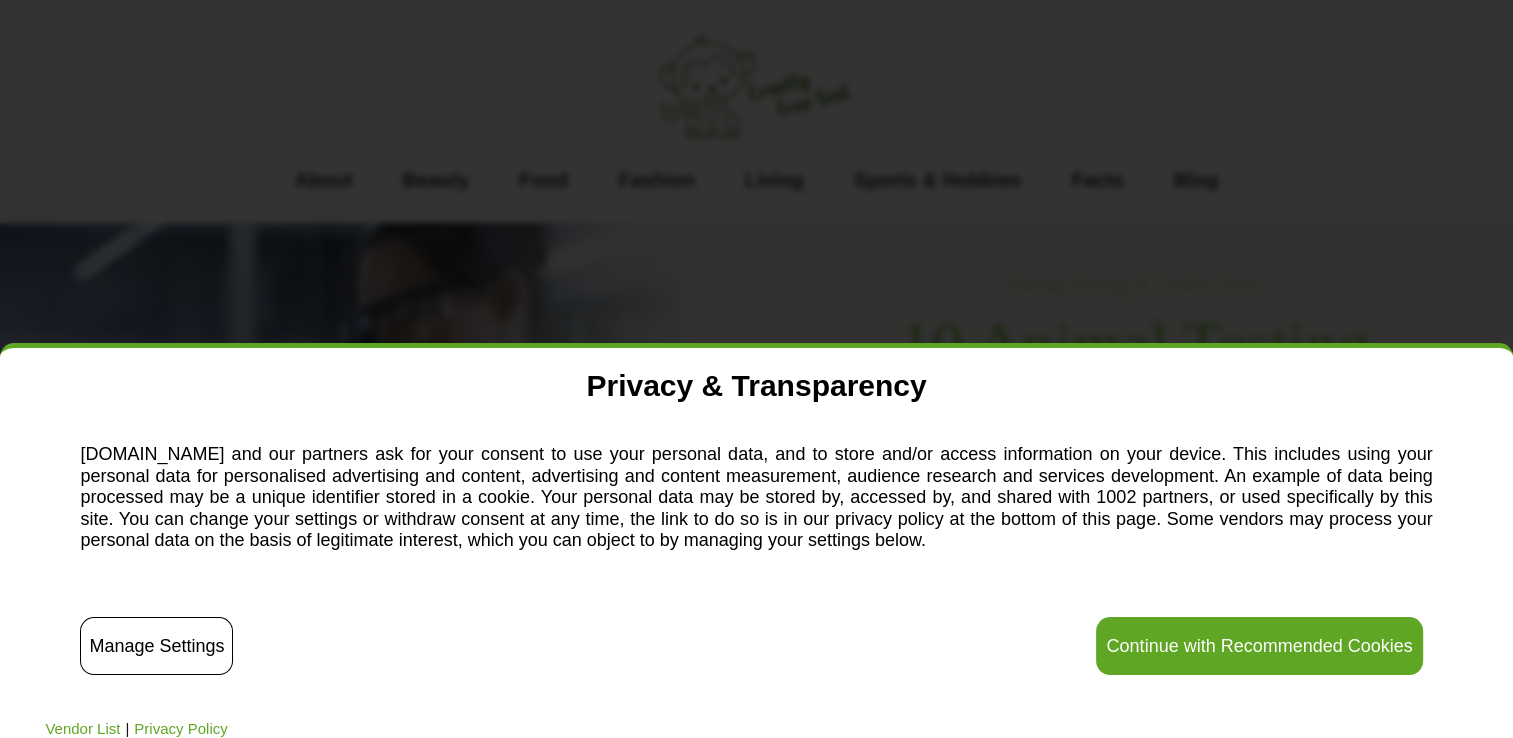 click on "✕ Privacy & Transparency [DOMAIN_NAME] and our partners ask for your consent to use your personal data, and to store and/or access information on your device. This includes using your personal data for personalised advertising and content, advertising and content measurement, audience research and services development. An example of data being processed may be a unique identifier stored in a cookie. Your personal data may be stored by, accessed by, and shared with 1002 partners, or used specifically by this site. You can change your settings or withdraw consent at any time, the link to do so is in our privacy policy at the bottom of this page. Some vendors may process your personal data on the basis of legitimate interest, which you can object to by managing your settings below. Manage Settings
Reject All
Continue with Recommended Cookies Vendor List
|
Privacy Policy" at bounding box center (756, 540) 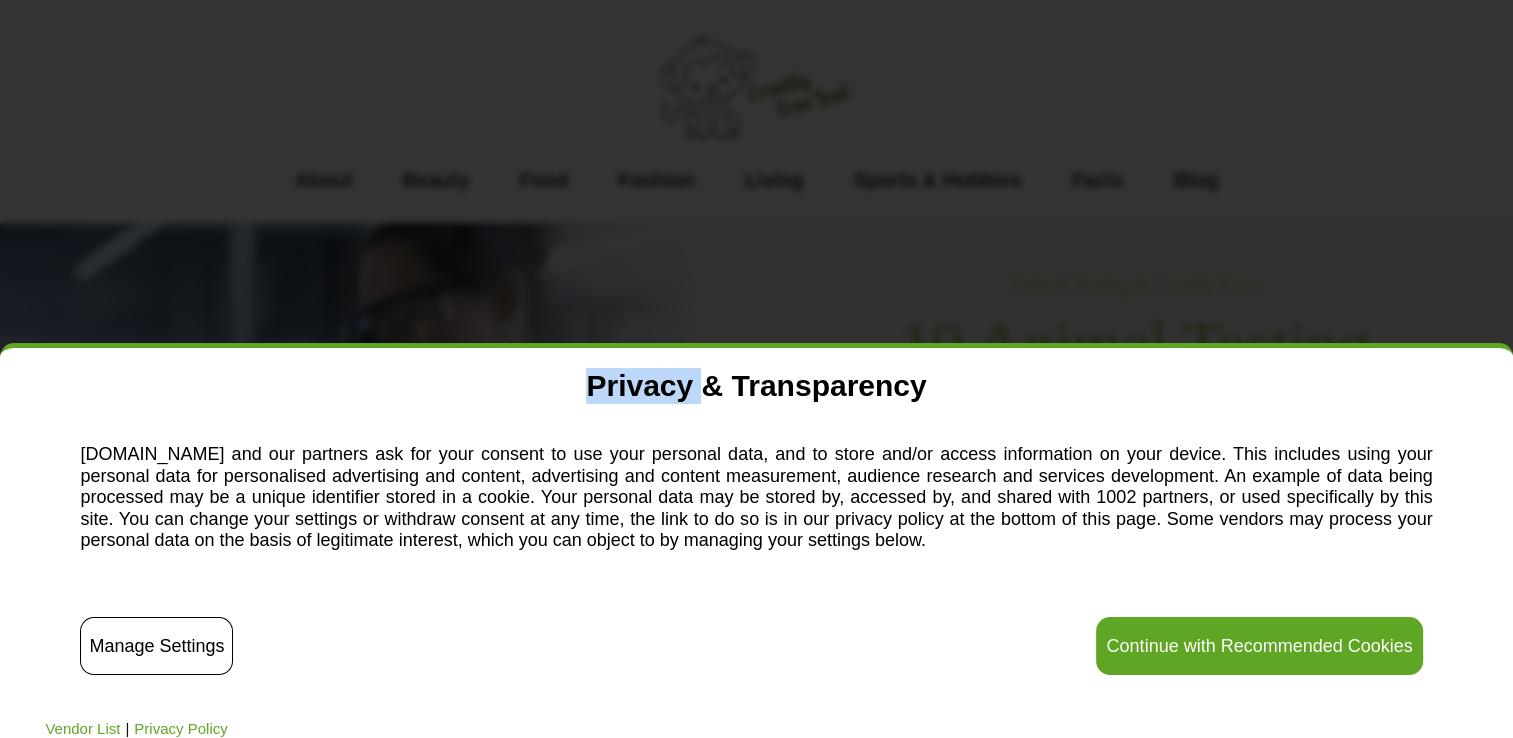 click on "✕ Privacy & Transparency [DOMAIN_NAME] and our partners ask for your consent to use your personal data, and to store and/or access information on your device. This includes using your personal data for personalised advertising and content, advertising and content measurement, audience research and services development. An example of data being processed may be a unique identifier stored in a cookie. Your personal data may be stored by, accessed by, and shared with 1002 partners, or used specifically by this site. You can change your settings or withdraw consent at any time, the link to do so is in our privacy policy at the bottom of this page. Some vendors may process your personal data on the basis of legitimate interest, which you can object to by managing your settings below. Manage Settings
Reject All
Continue with Recommended Cookies Vendor List
|
Privacy Policy" at bounding box center [756, 369] 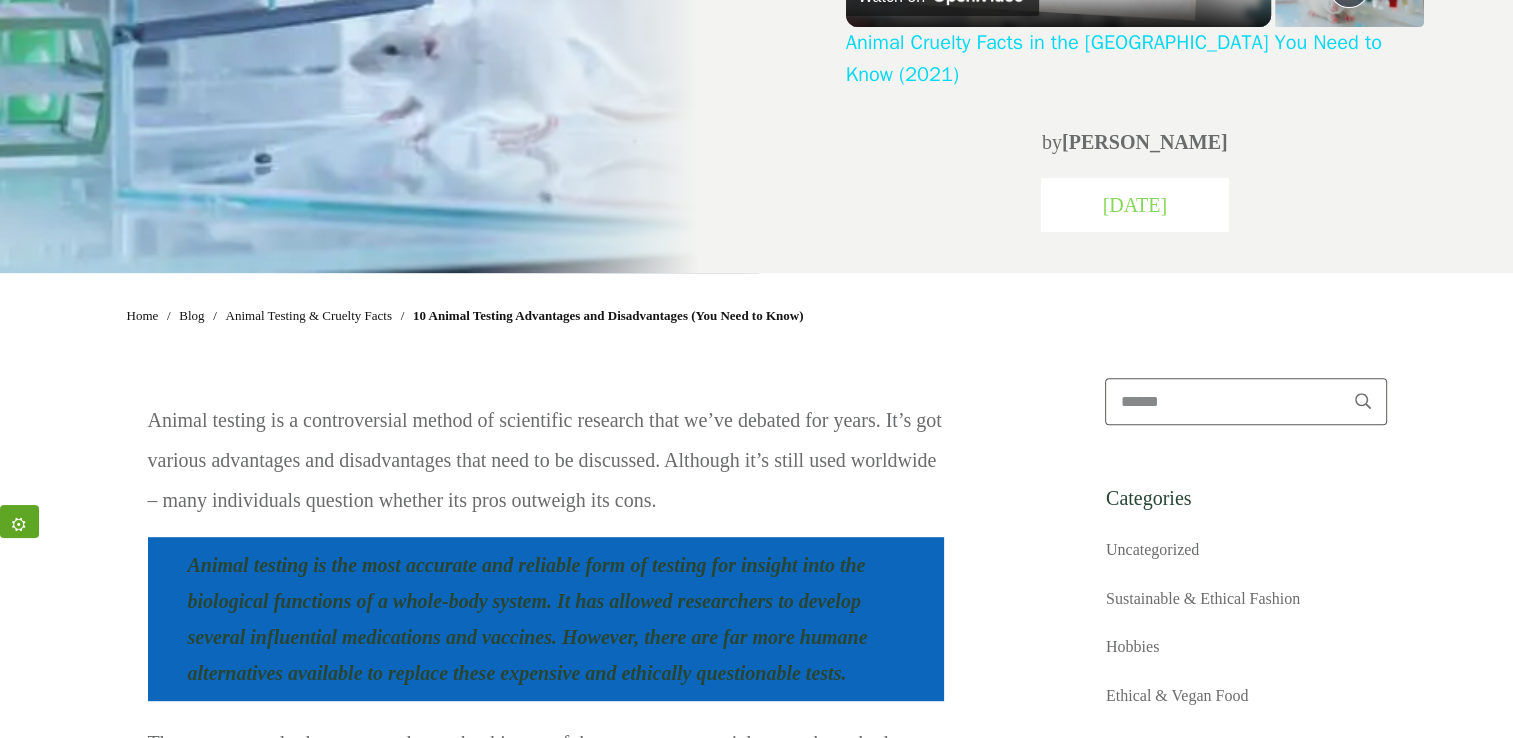 scroll, scrollTop: 919, scrollLeft: 0, axis: vertical 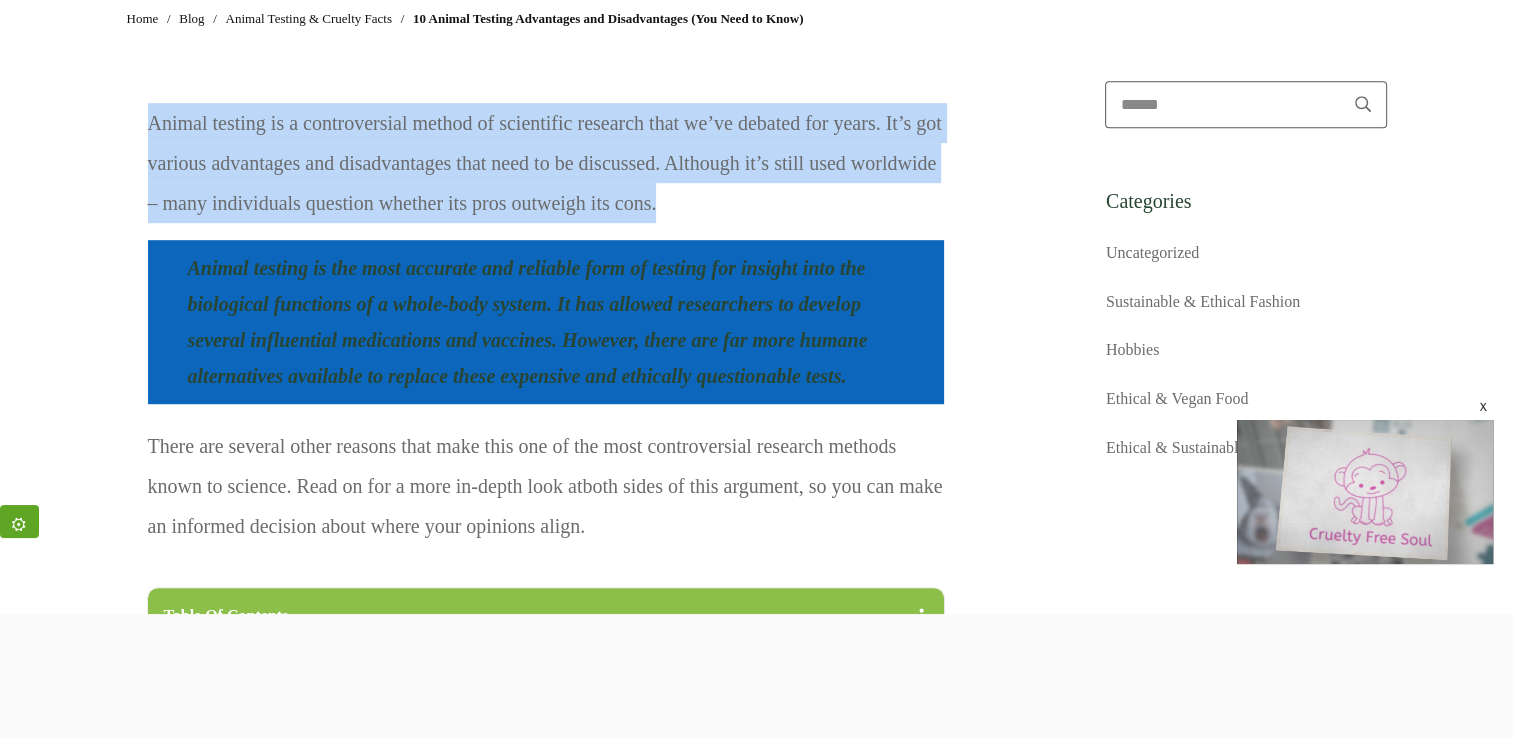 drag, startPoint x: 149, startPoint y: 92, endPoint x: 799, endPoint y: 157, distance: 653.24194 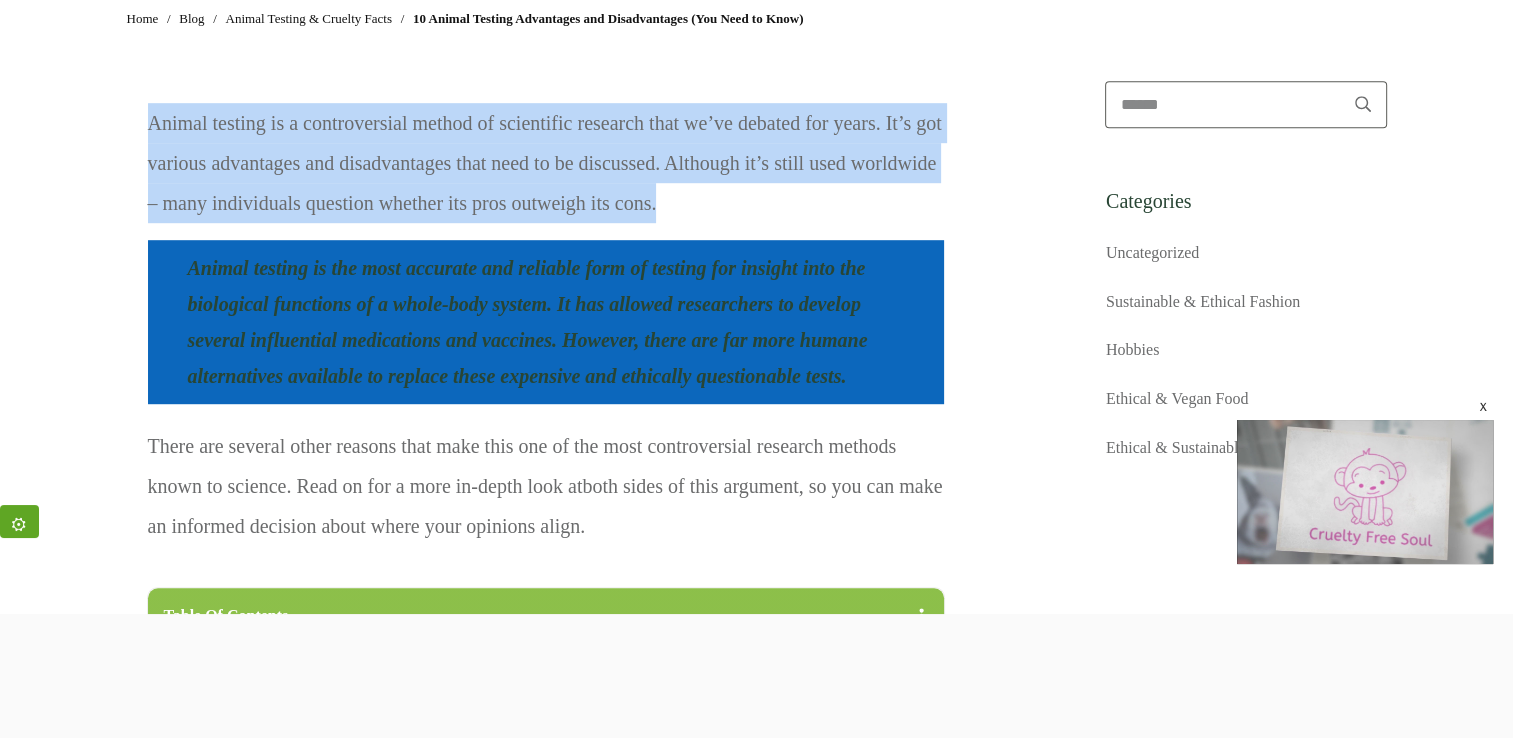 click on "Animal testing is a controversial method of scientific research that we’ve debated for years. It’s got various advantages and disadvantages that need to be discussed. Although it’s still used worldwide – many individuals question whether its pros outweigh its cons." at bounding box center [546, 170] 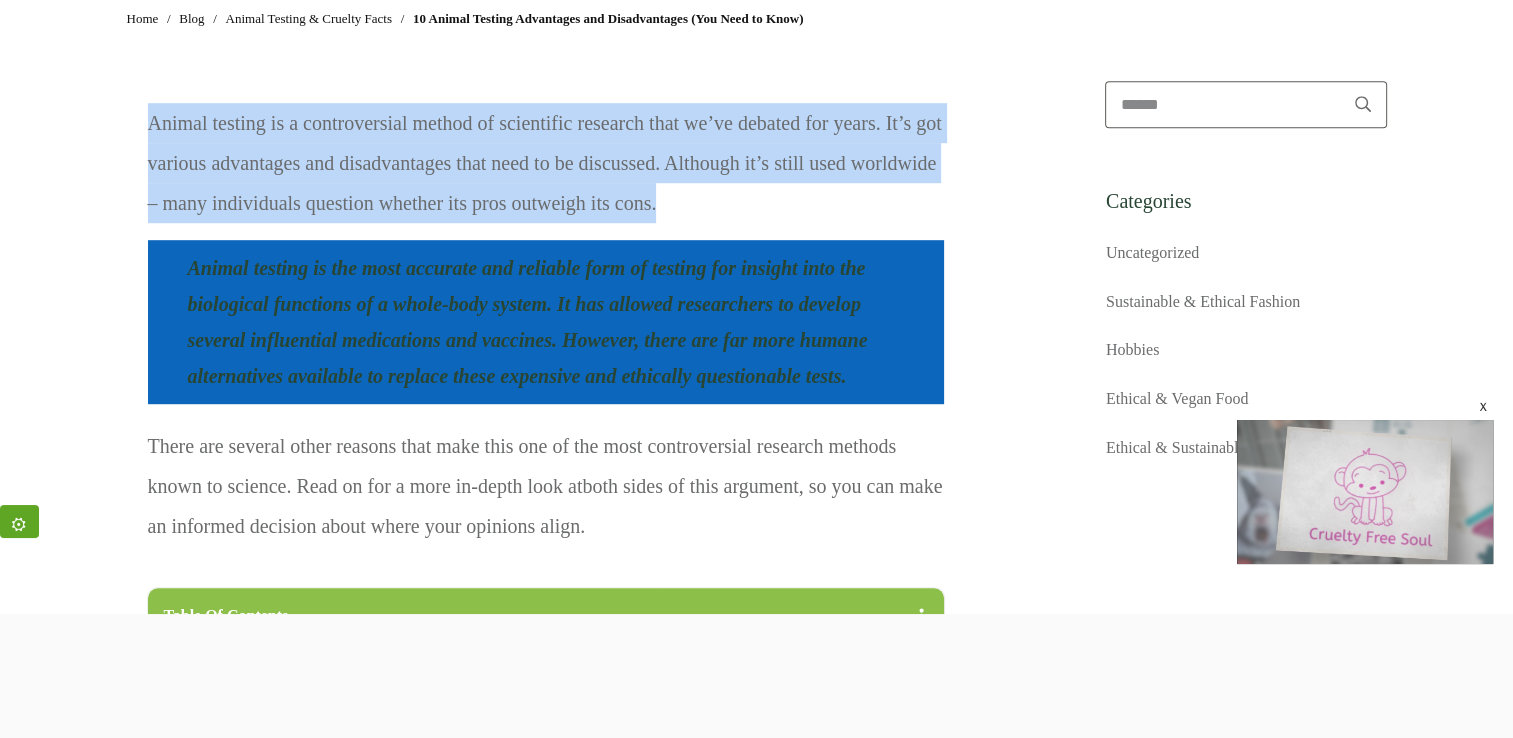 copy on "Animal testing is a controversial method of scientific research that we’ve debated for years. It’s got various advantages and disadvantages that need to be discussed. Although it’s still used worldwide – many individuals question whether its pros outweigh its cons." 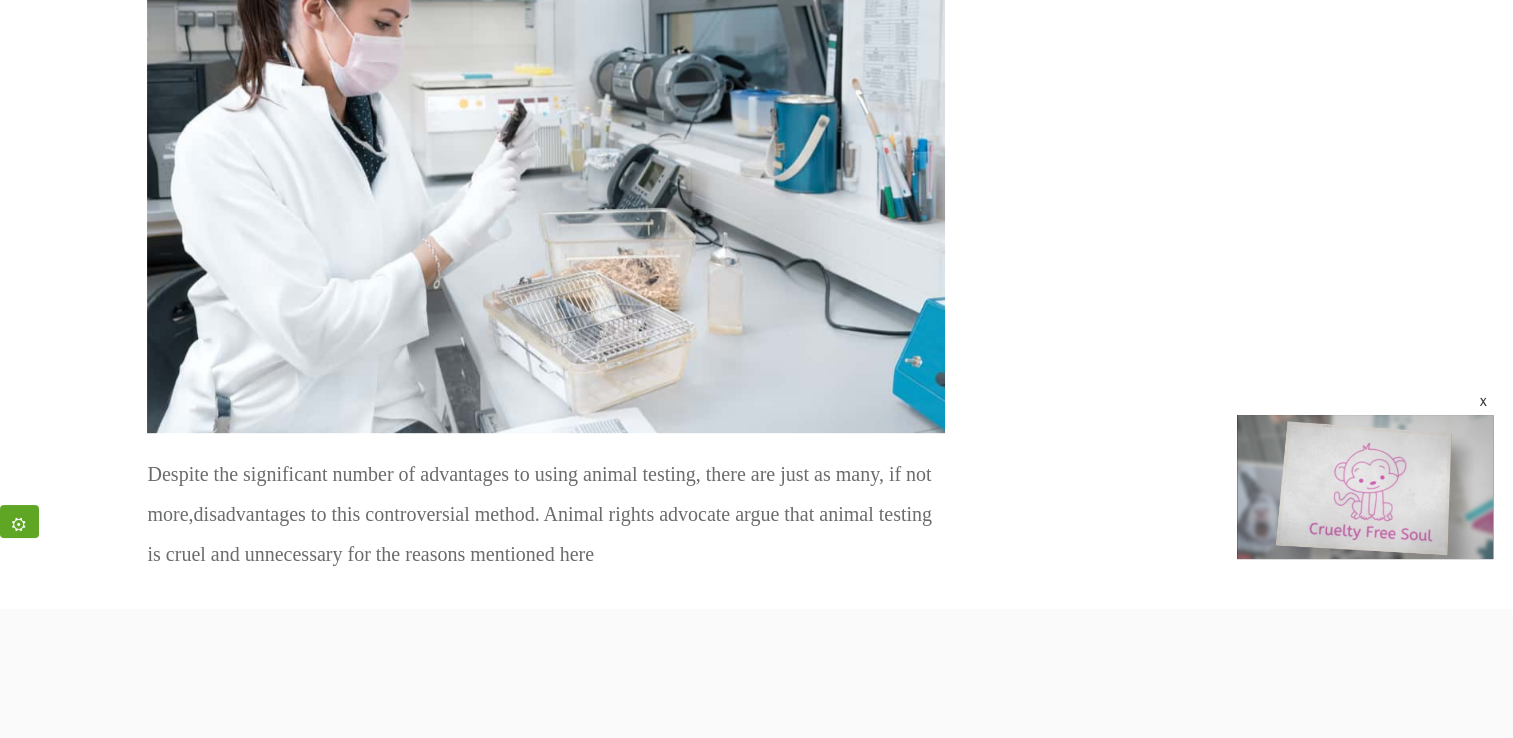 scroll, scrollTop: 8978, scrollLeft: 0, axis: vertical 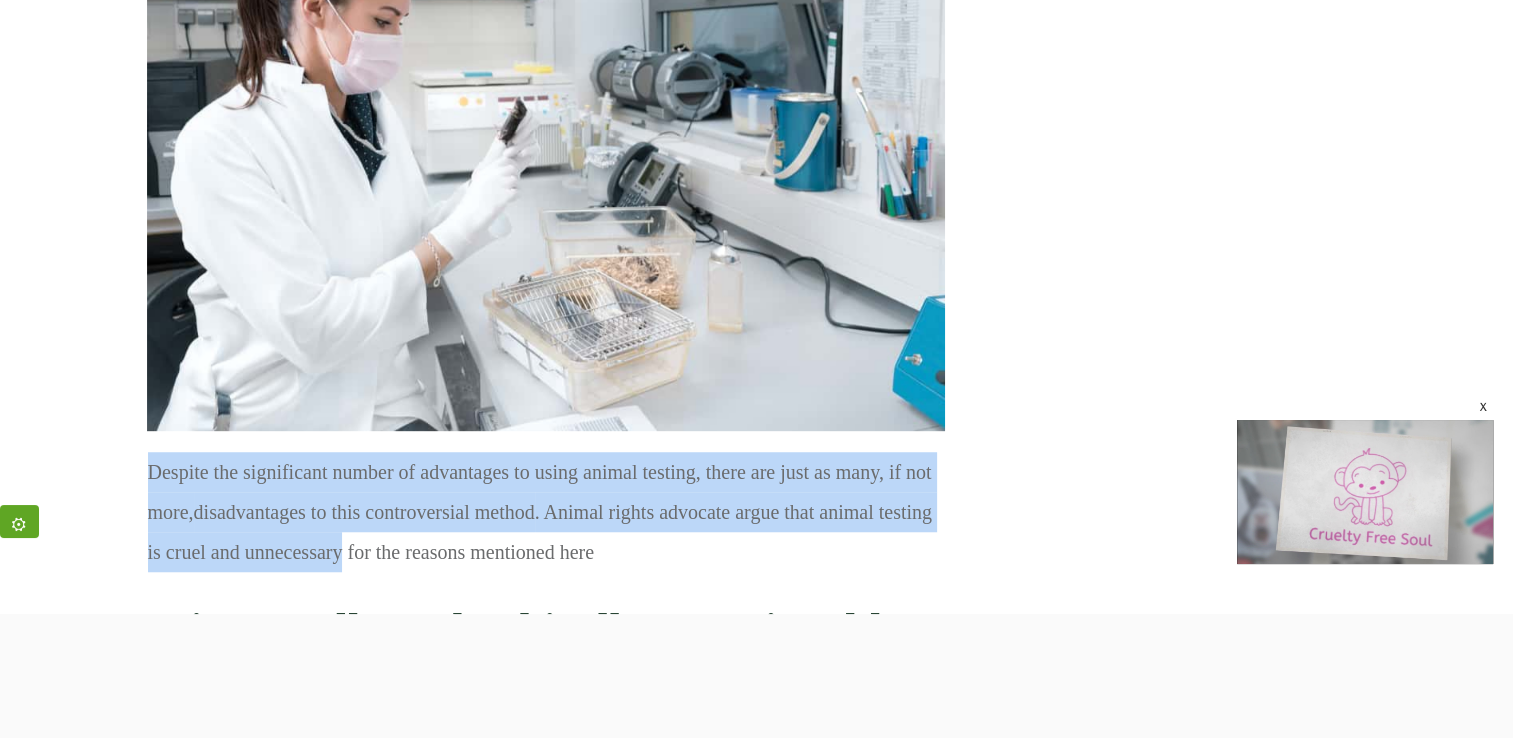 drag, startPoint x: 152, startPoint y: 367, endPoint x: 340, endPoint y: 454, distance: 207.15453 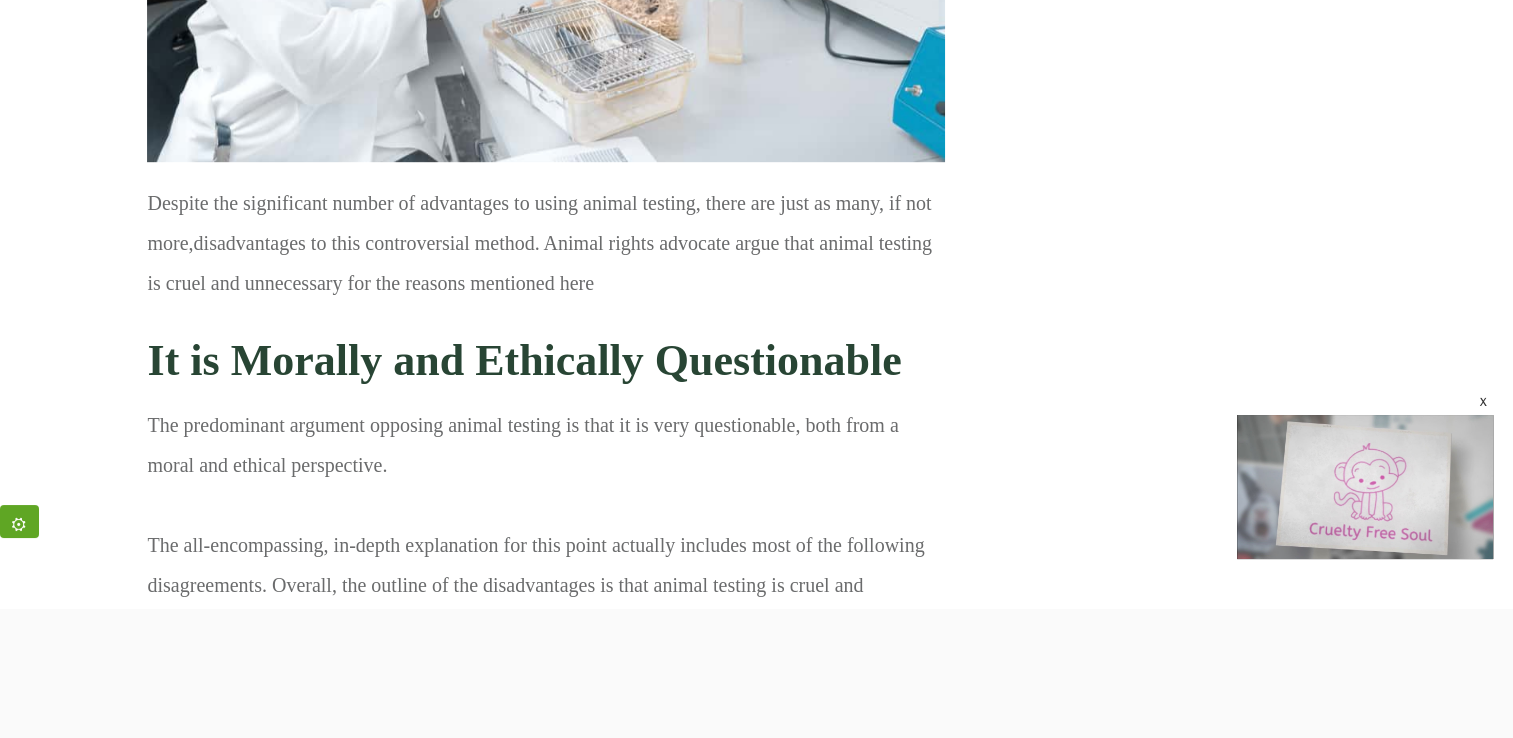 scroll, scrollTop: 9248, scrollLeft: 0, axis: vertical 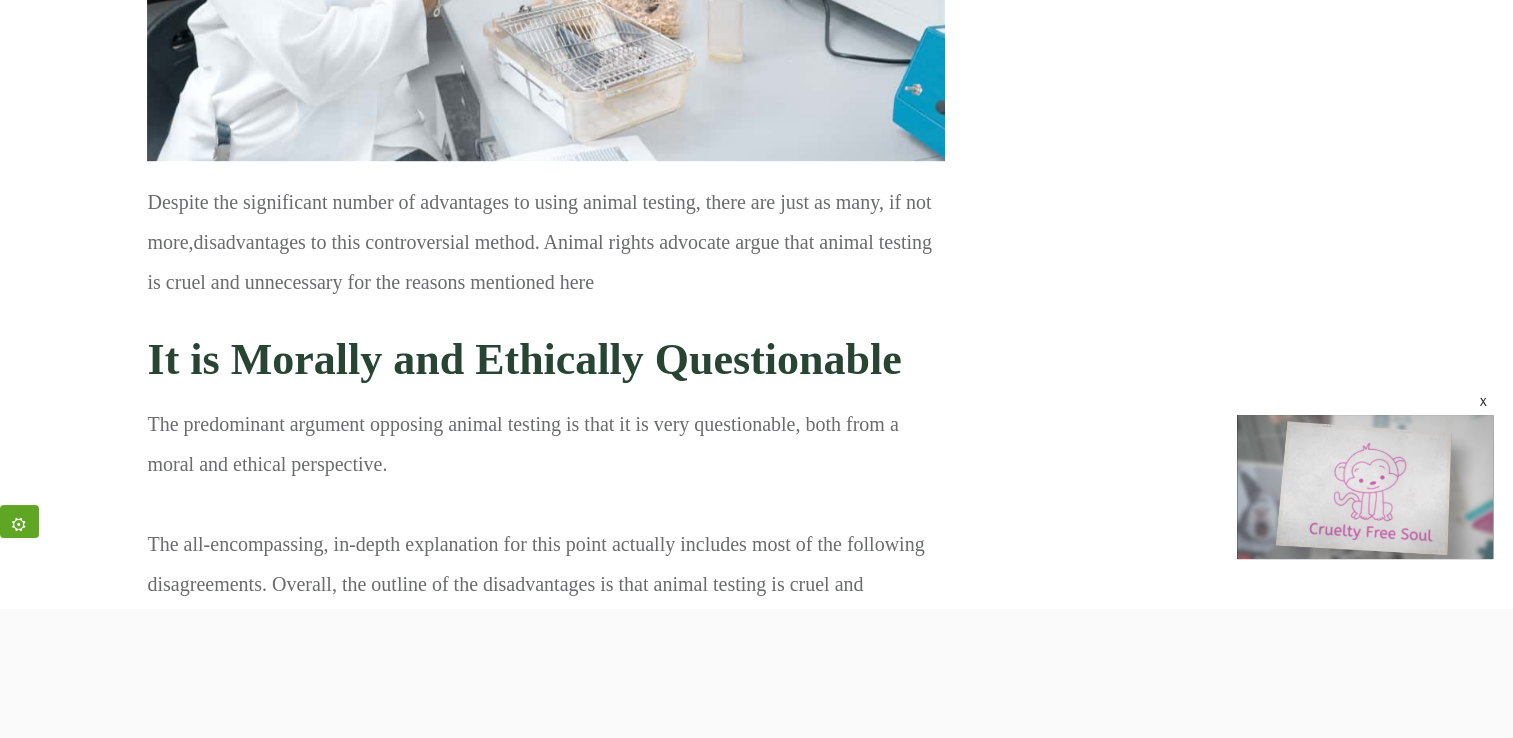 click on "It is Morally and Ethically Questionable" at bounding box center (546, 360) 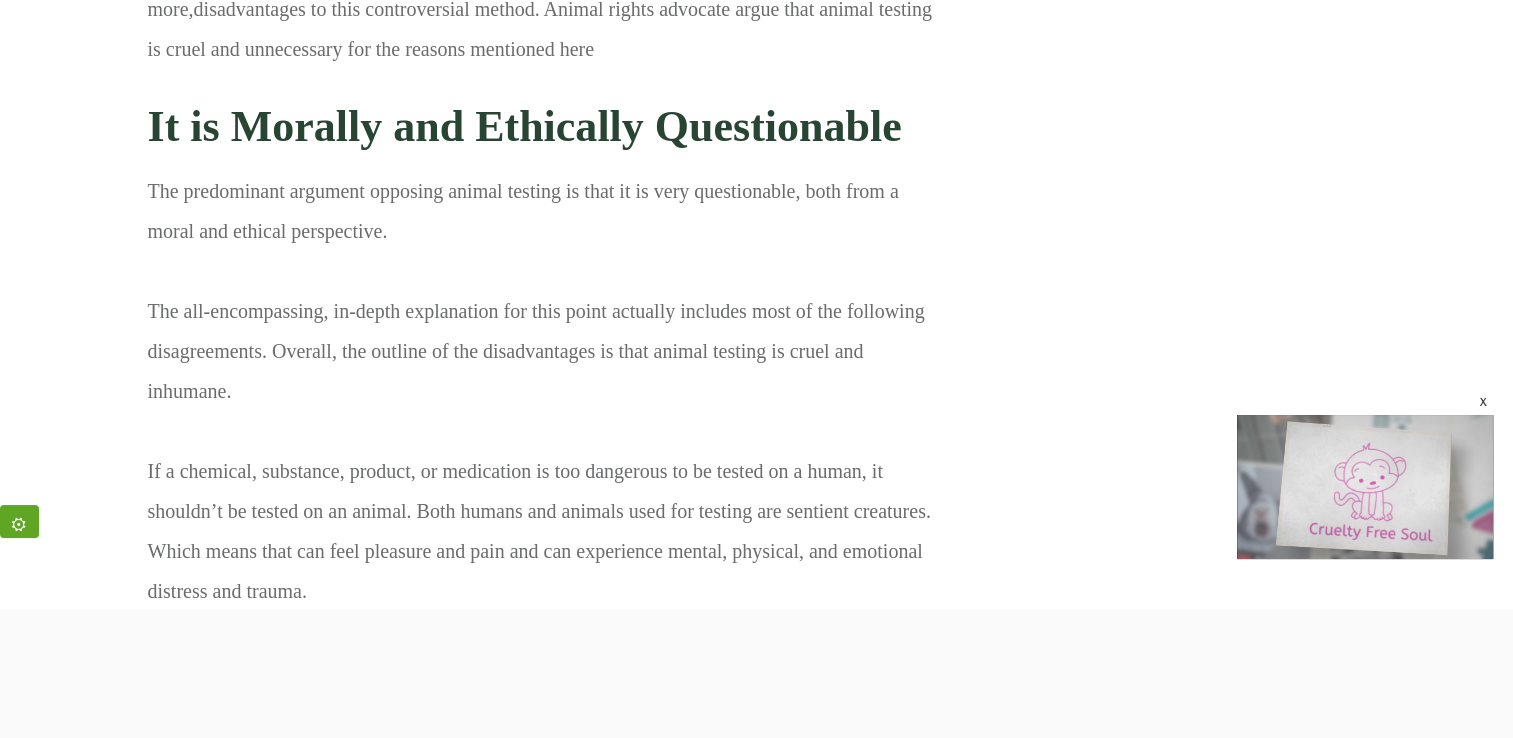 scroll, scrollTop: 9484, scrollLeft: 0, axis: vertical 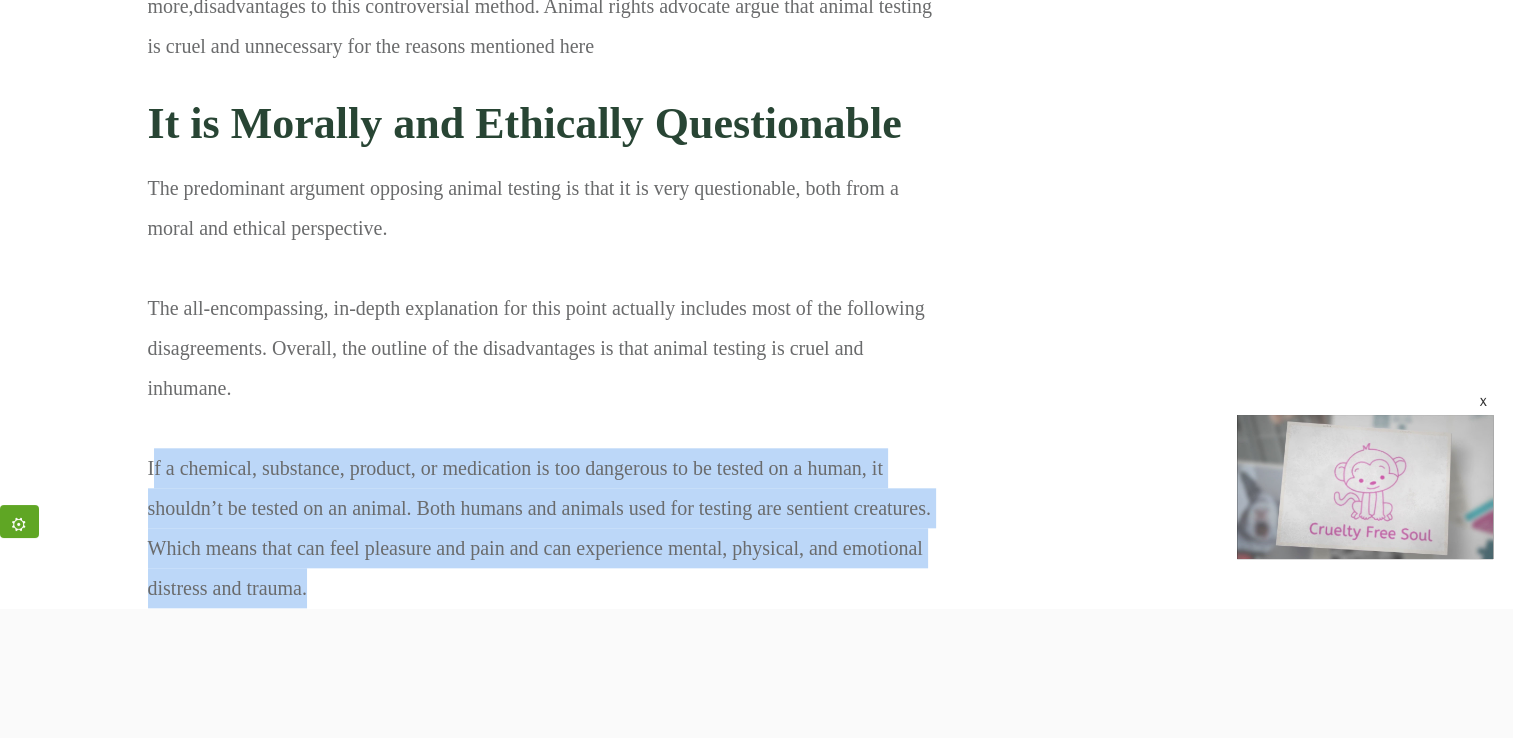 drag, startPoint x: 154, startPoint y: 357, endPoint x: 307, endPoint y: 485, distance: 199.48183 